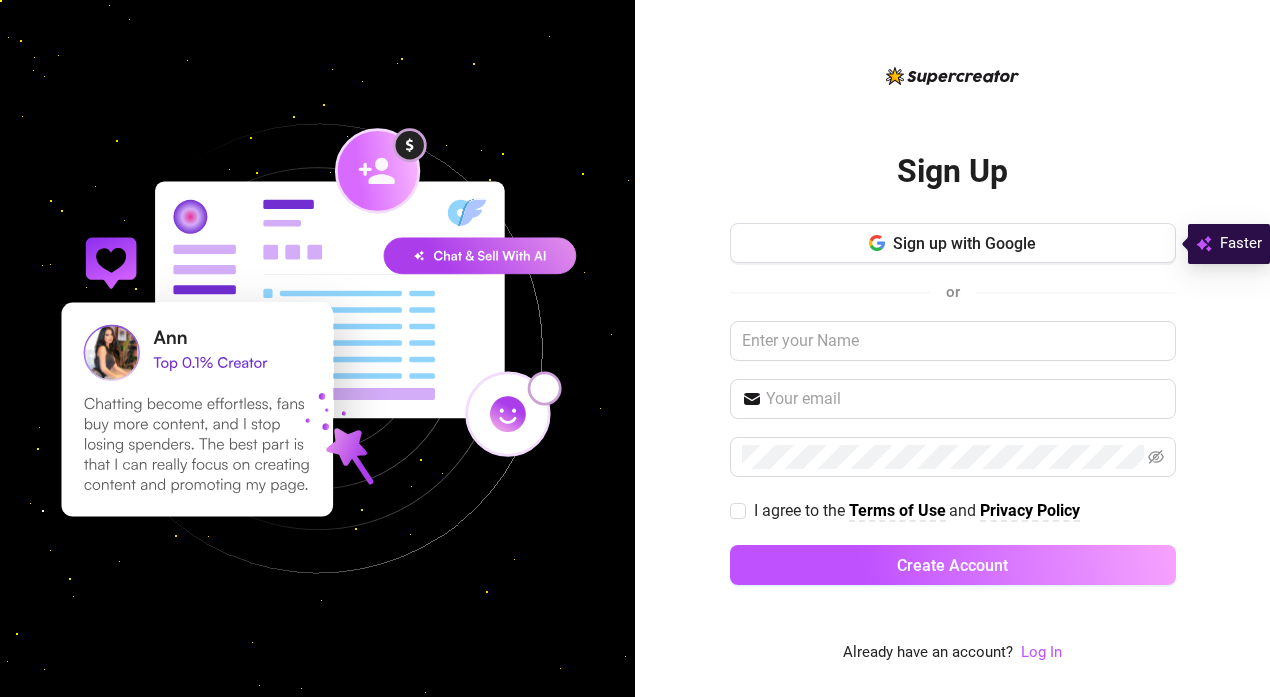 scroll, scrollTop: 0, scrollLeft: 0, axis: both 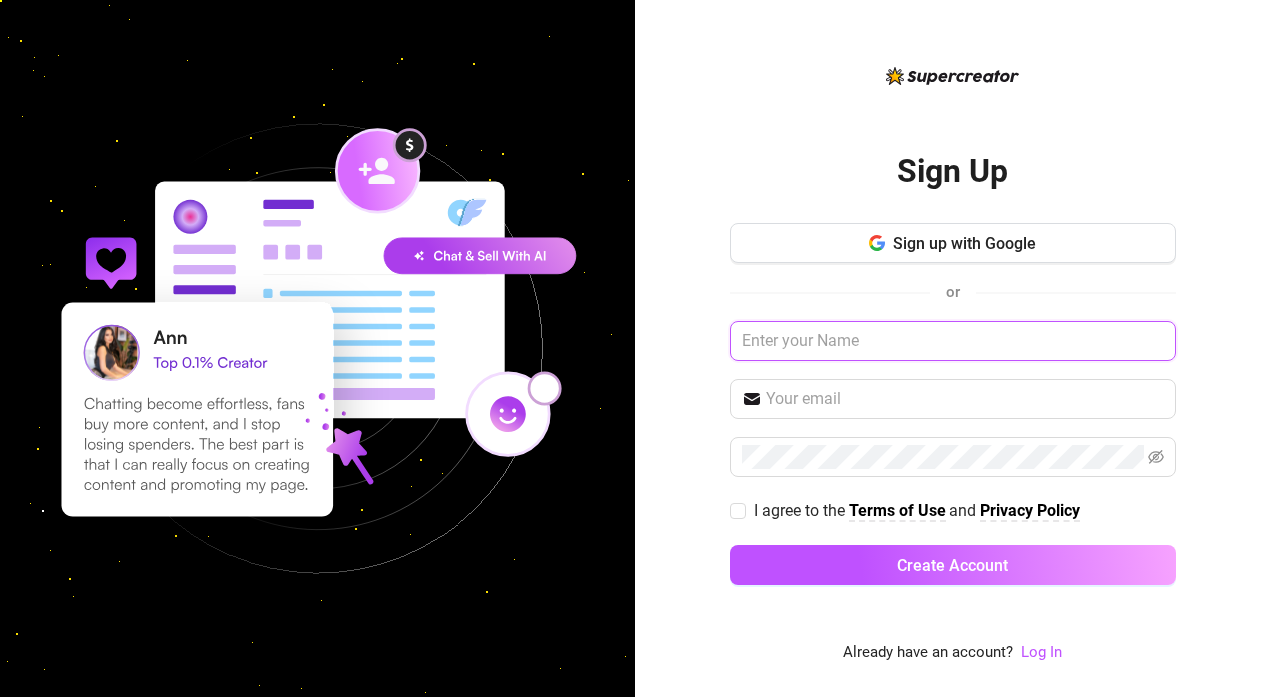 click at bounding box center (953, 341) 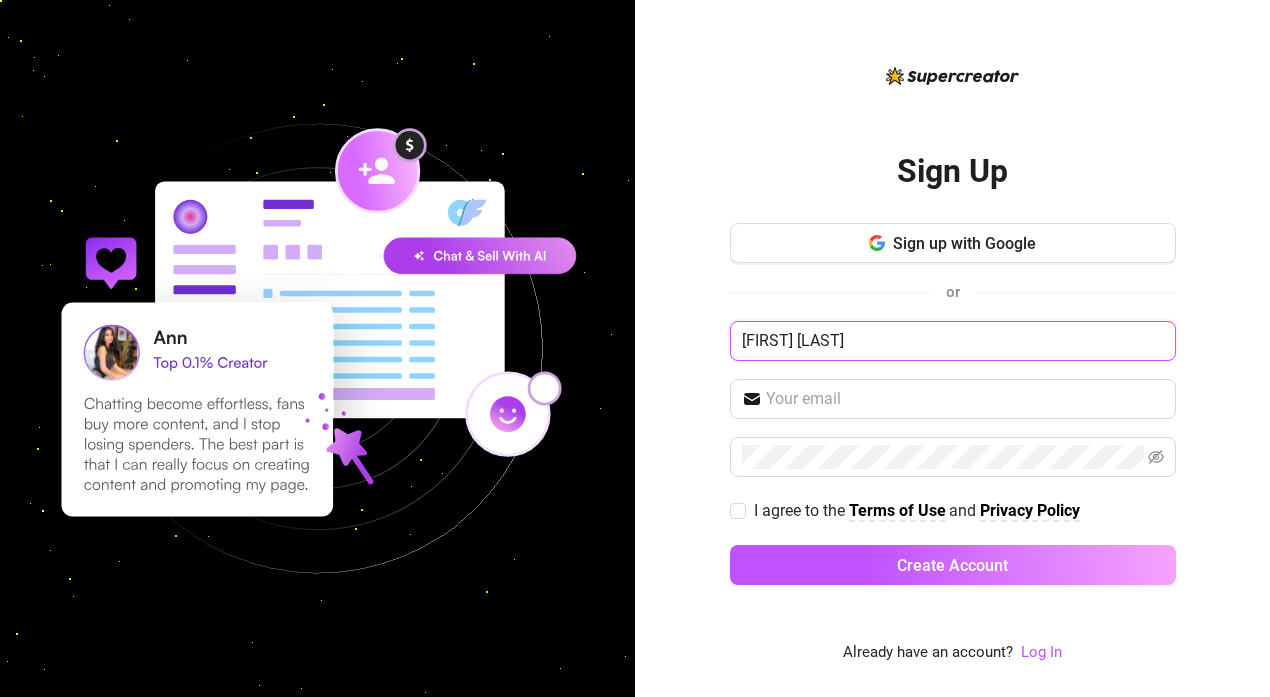 type on "[FIRST] [LAST]" 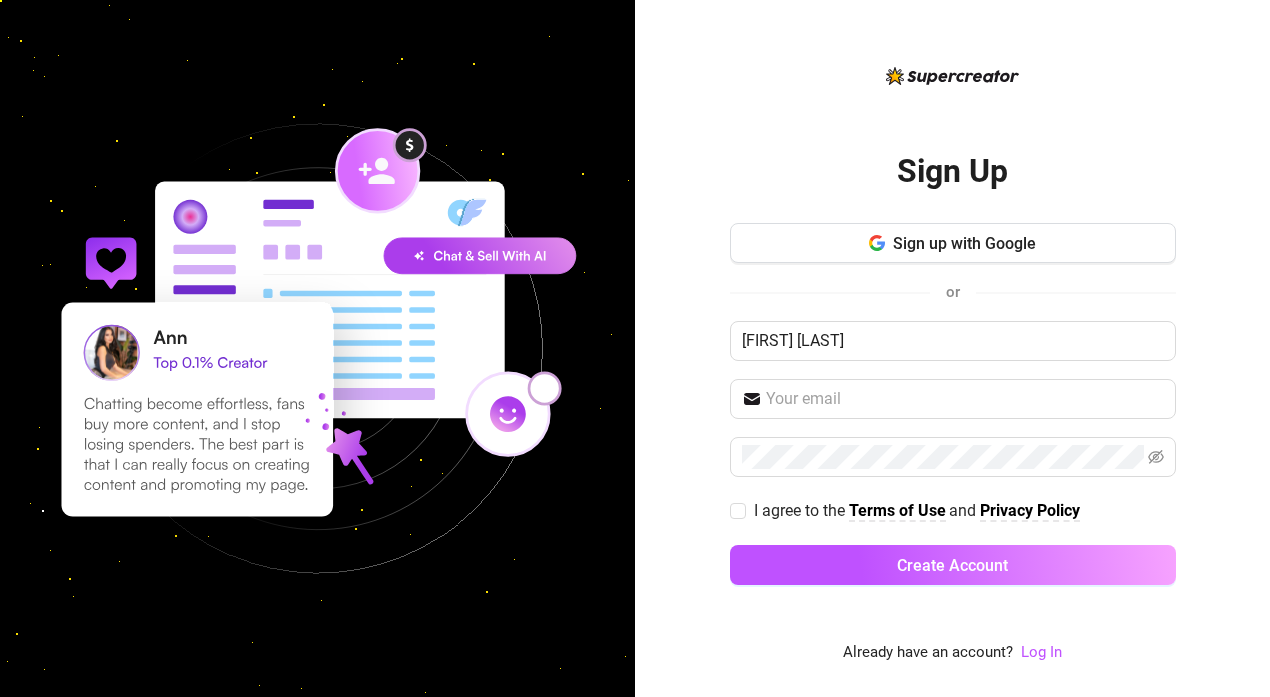 click on "Sign Up Sign up with Google or [FIRST] [LAST] I agree to the Terms of Use and Privacy Policy Create Account Already have an account? Log In" at bounding box center (952, 348) 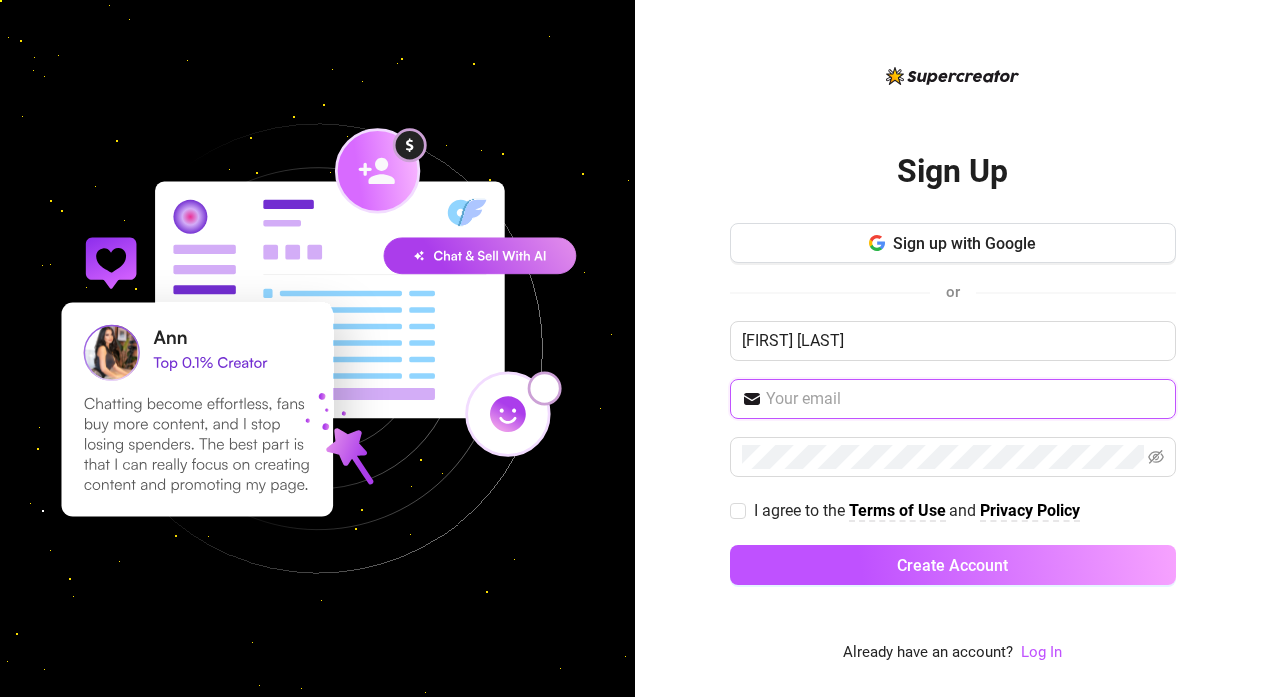 click at bounding box center (965, 399) 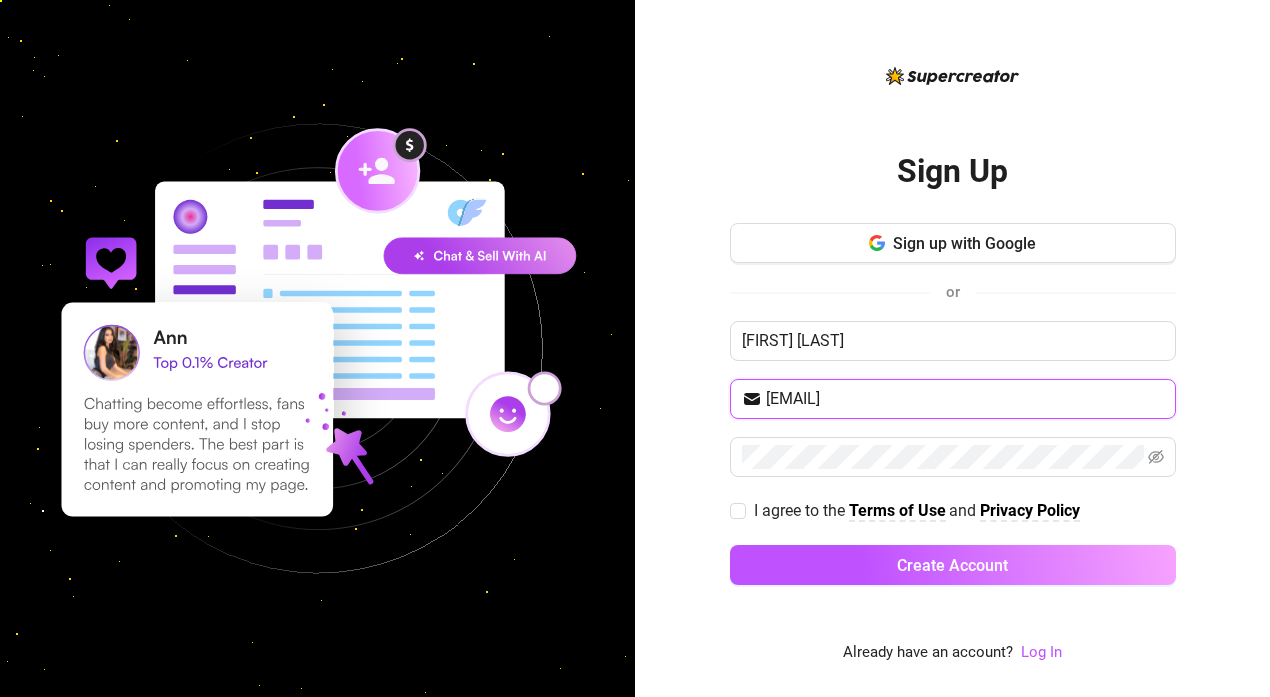type on "[EMAIL]" 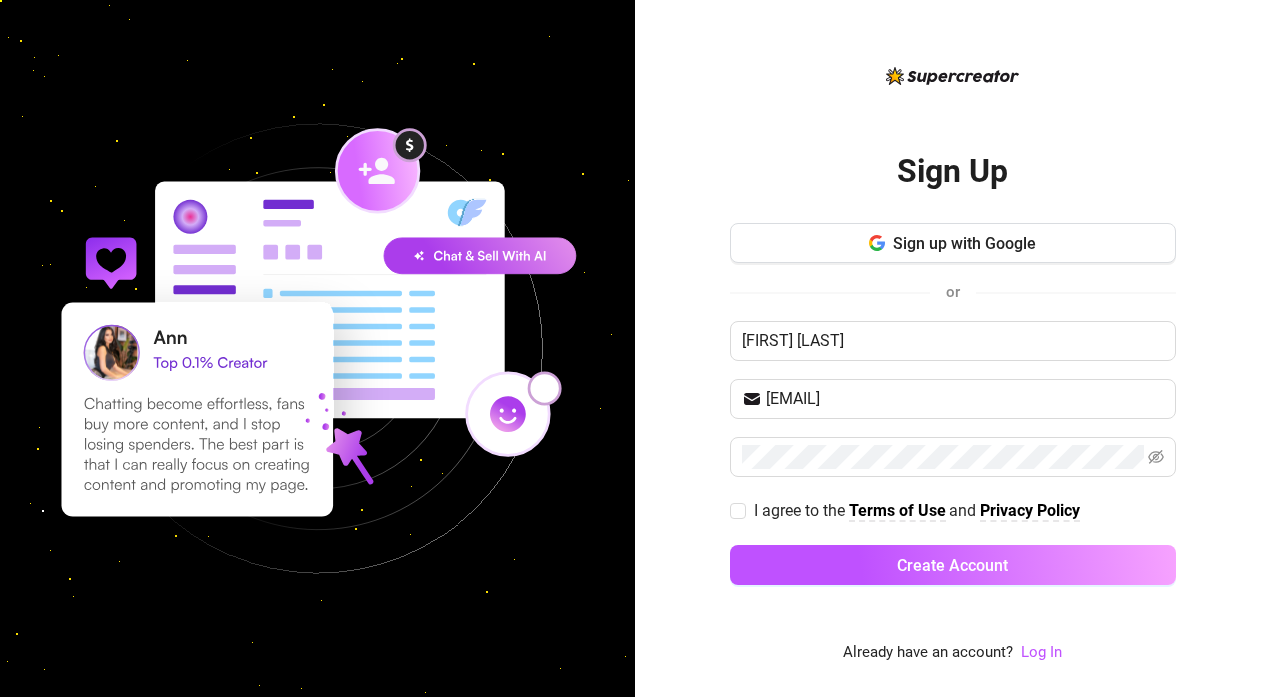 click on "Sign Up Sign up with Google or [FIRST] [LAST] [EMAIL] I agree to the Terms of Use and Privacy Policy Create Account Already have an account? Log In" at bounding box center [952, 348] 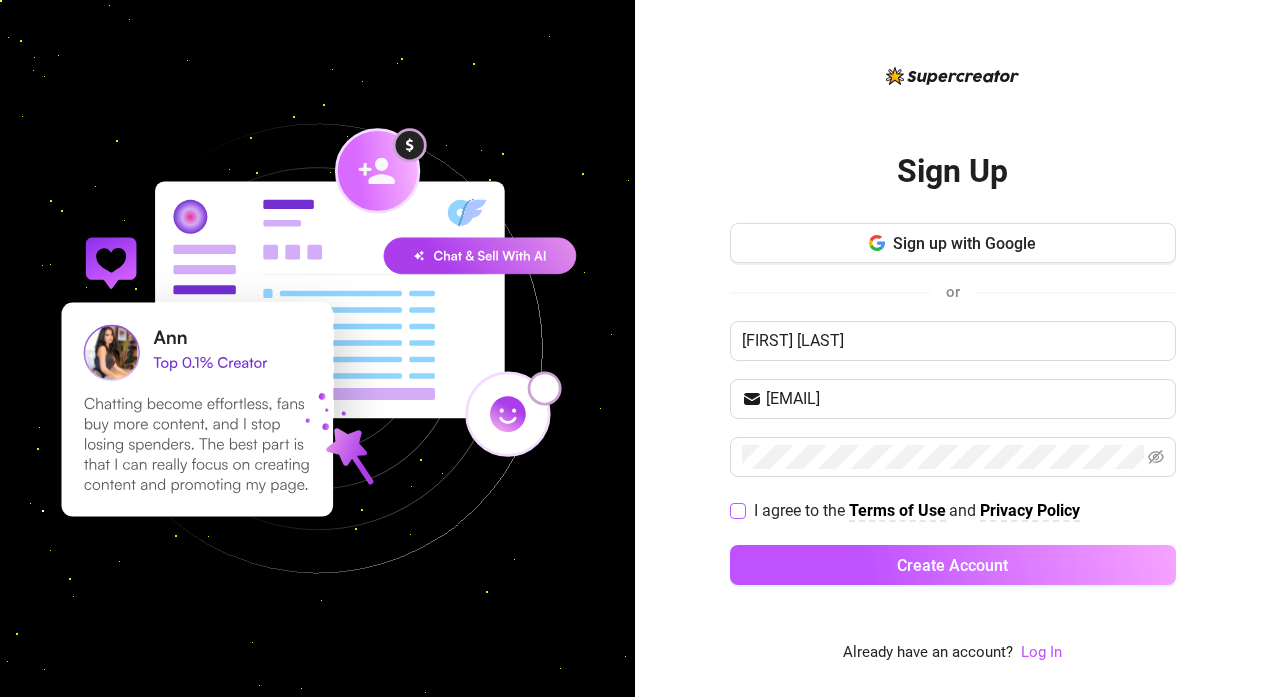 click on "I agree to the   Terms of Use   and   Privacy Policy" at bounding box center [737, 510] 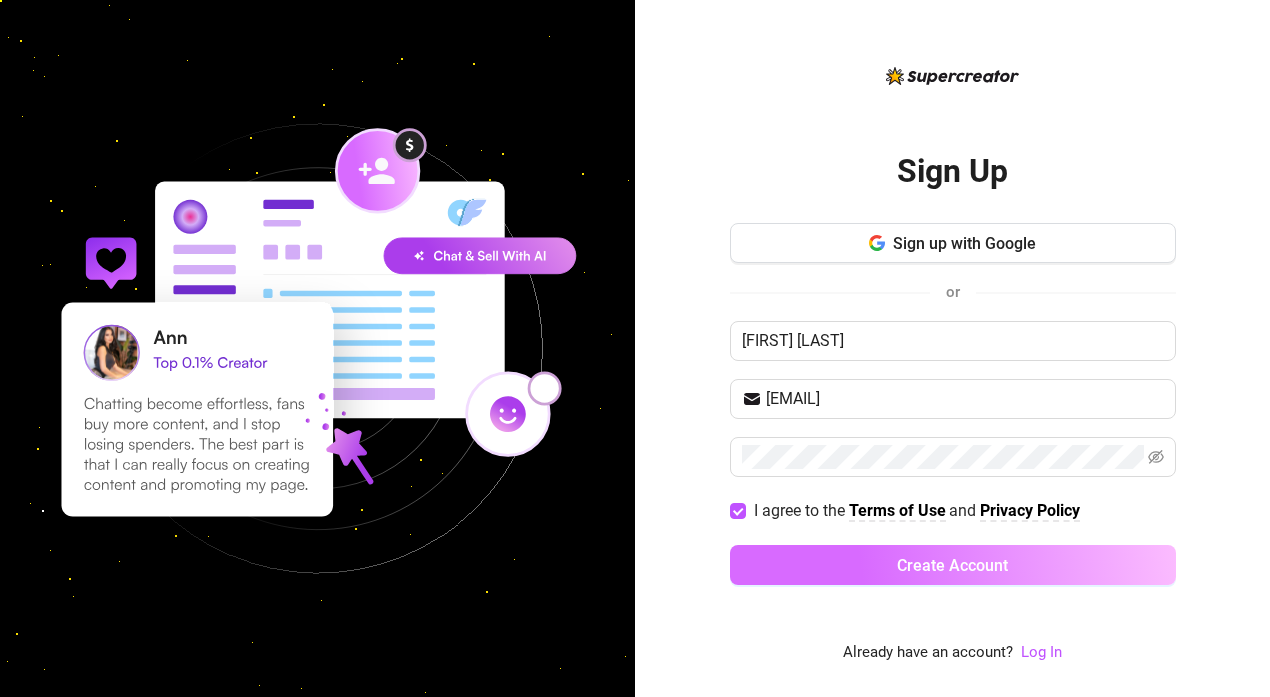 click on "Create Account" at bounding box center (953, 565) 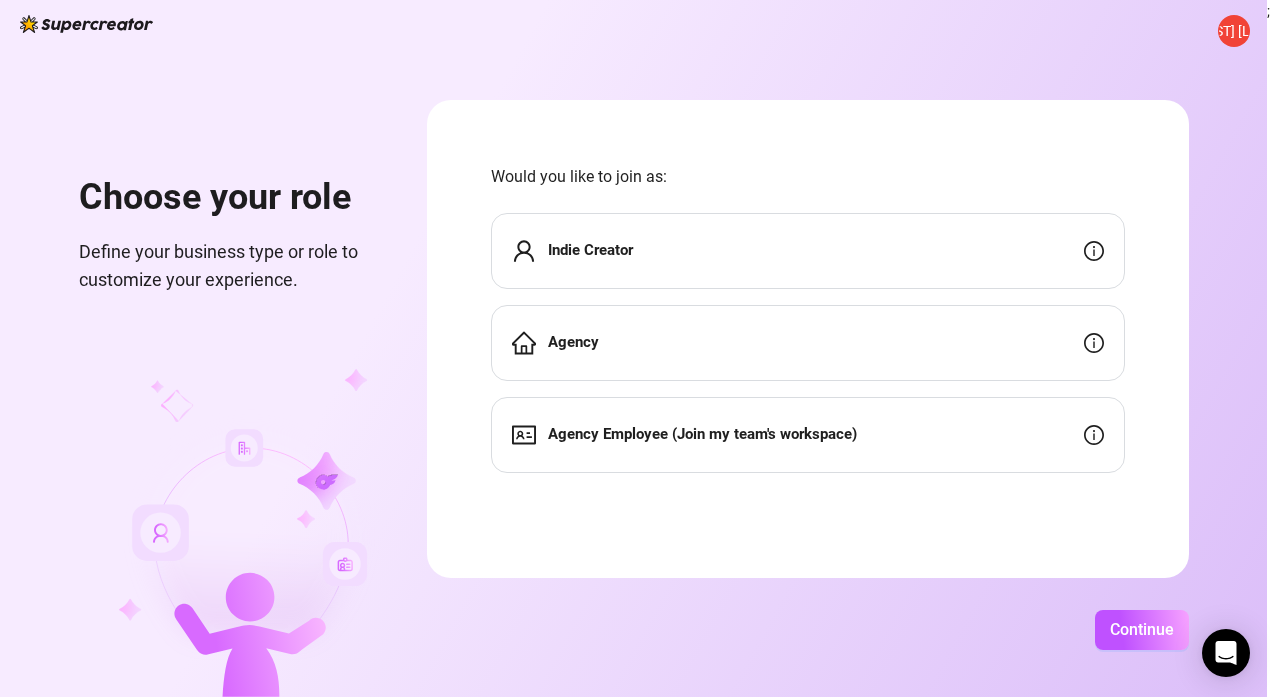click on "Indie Creator" at bounding box center [808, 251] 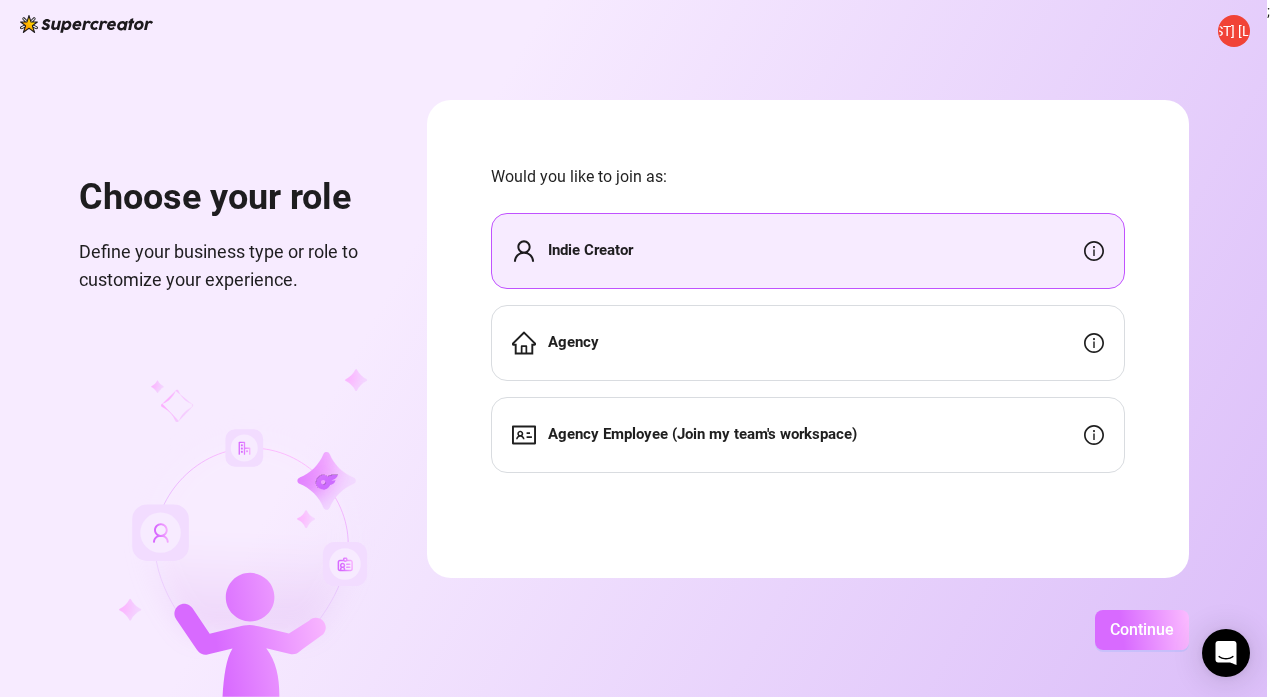 click on "Continue" at bounding box center [1142, 630] 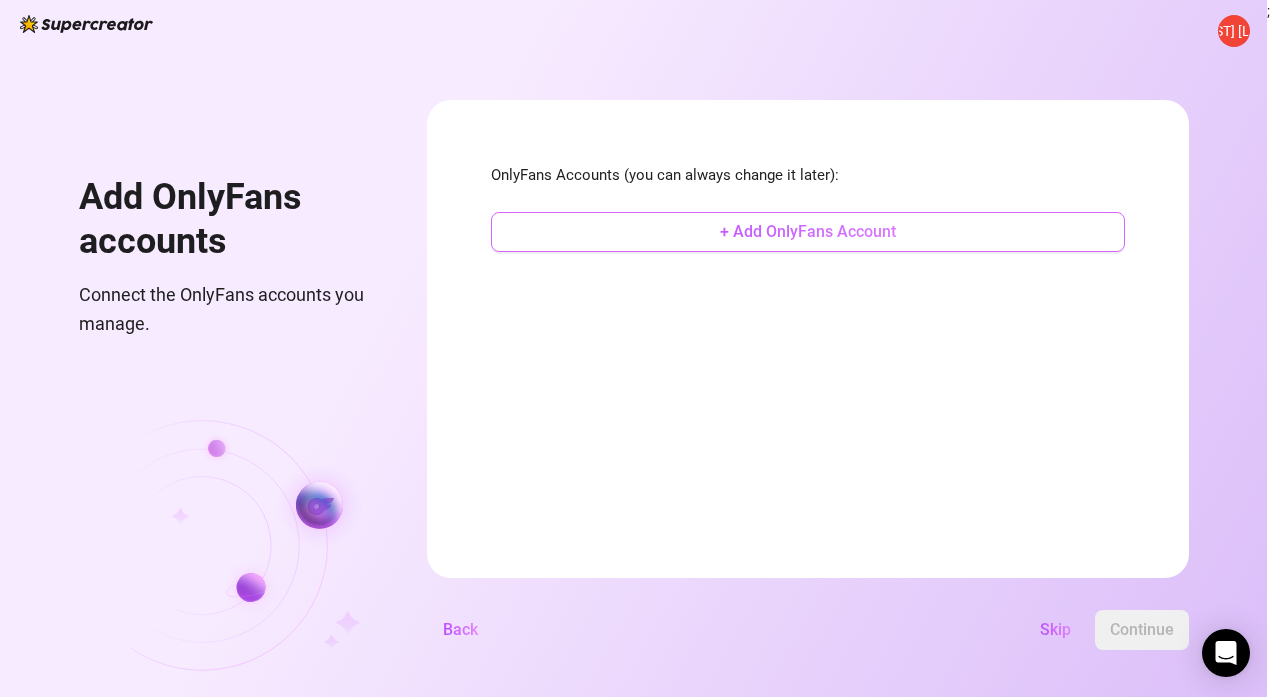 click on "+ Add OnlyFans Account" at bounding box center (808, 231) 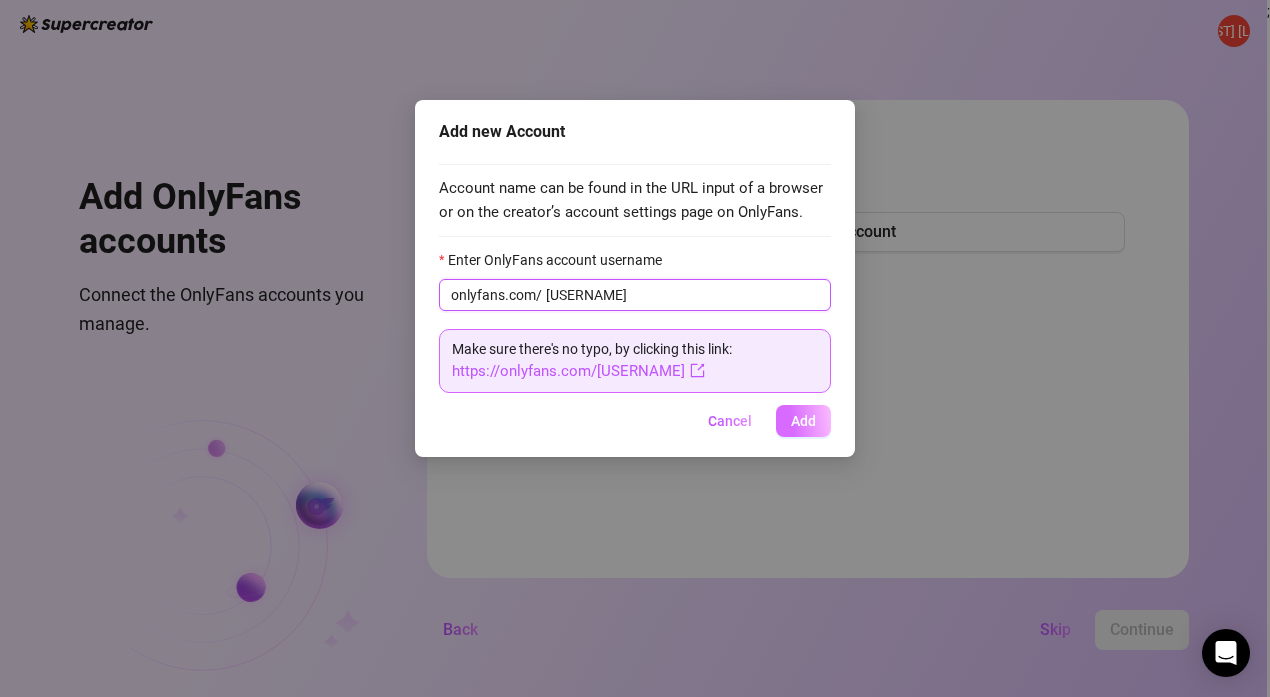 type on "[USERNAME]" 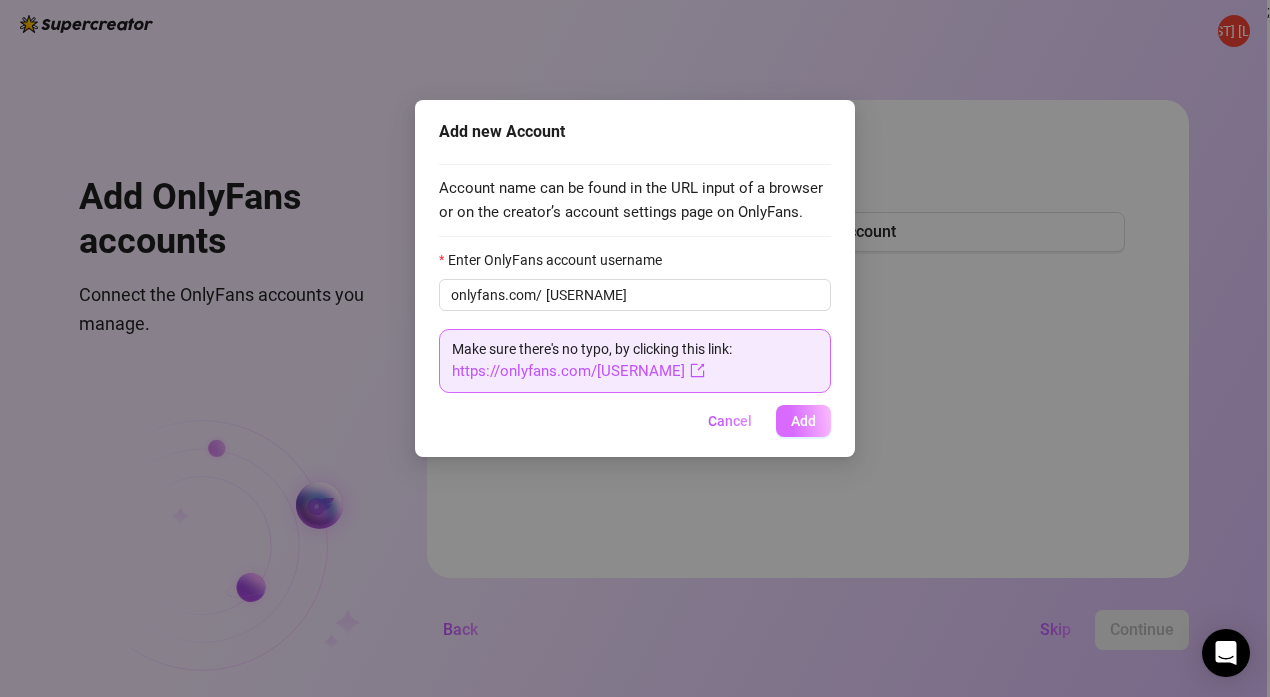 click on "Add" at bounding box center (803, 421) 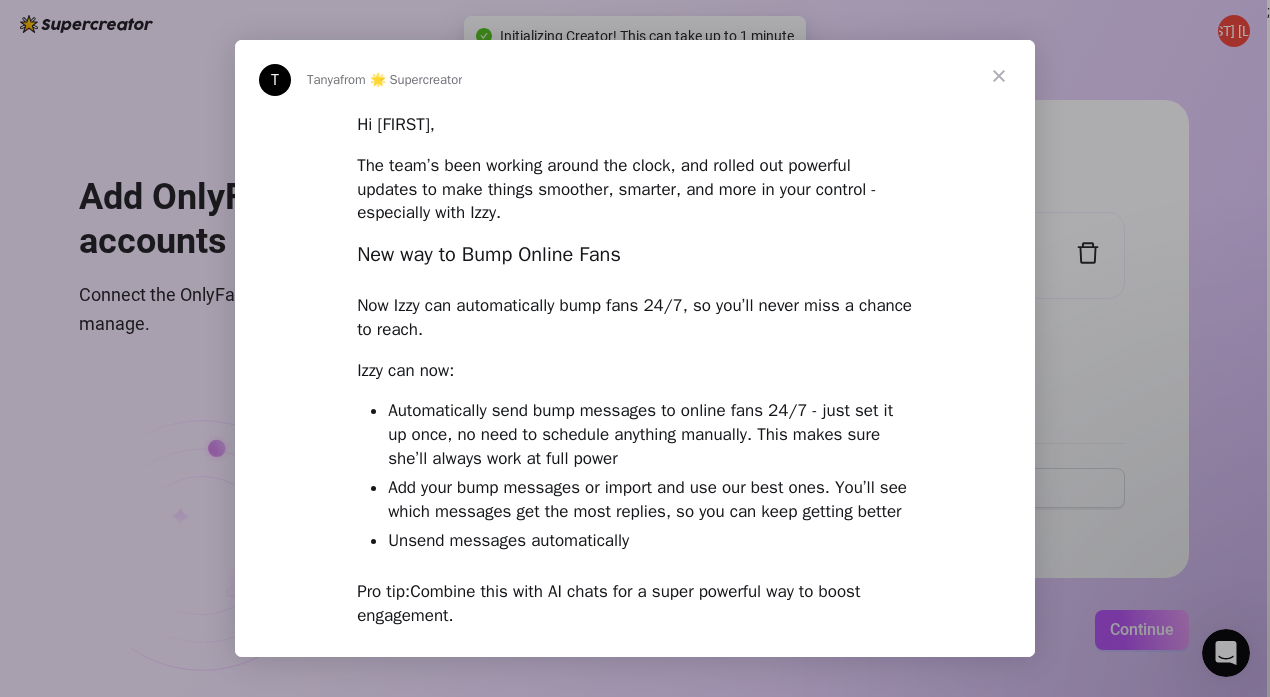 scroll, scrollTop: 0, scrollLeft: 0, axis: both 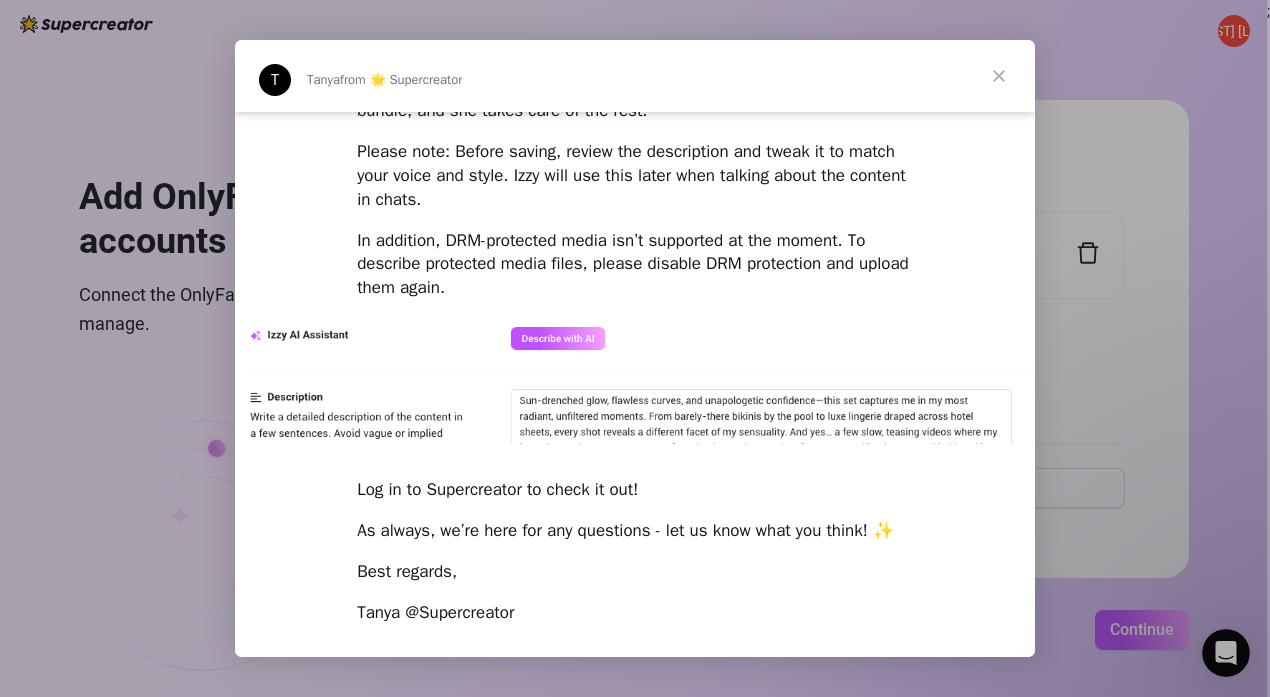 click at bounding box center [999, 76] 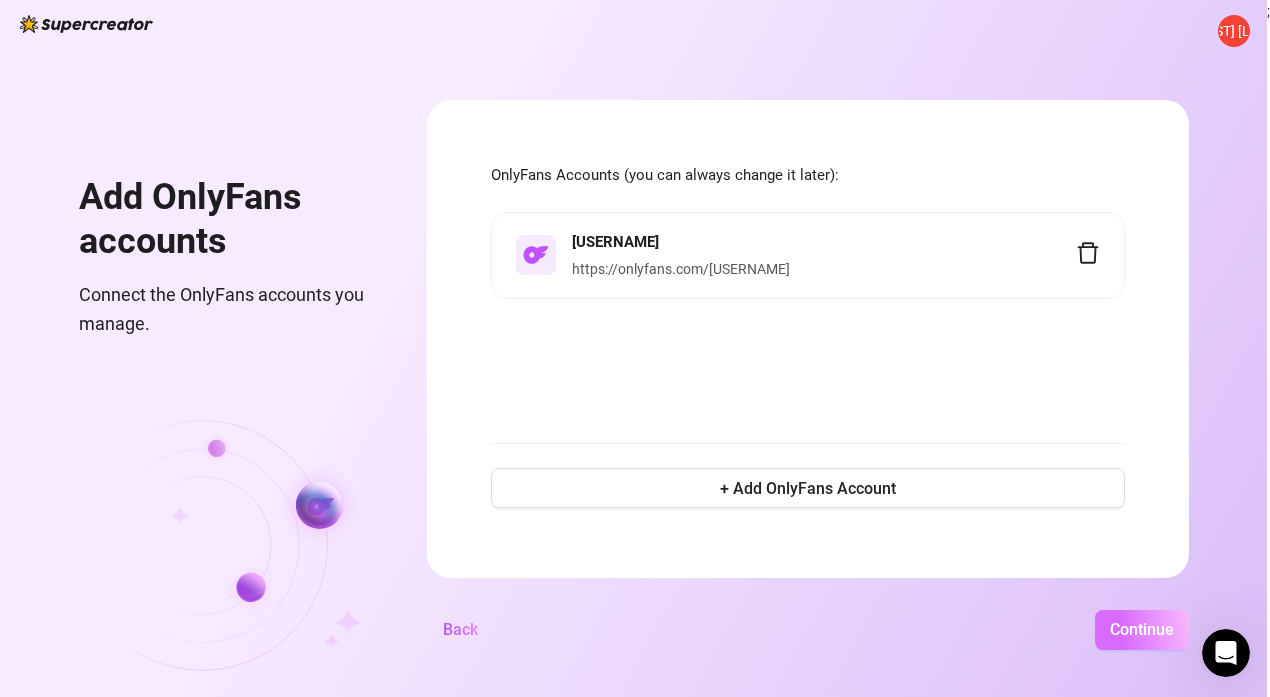 click on "Continue" at bounding box center [1142, 629] 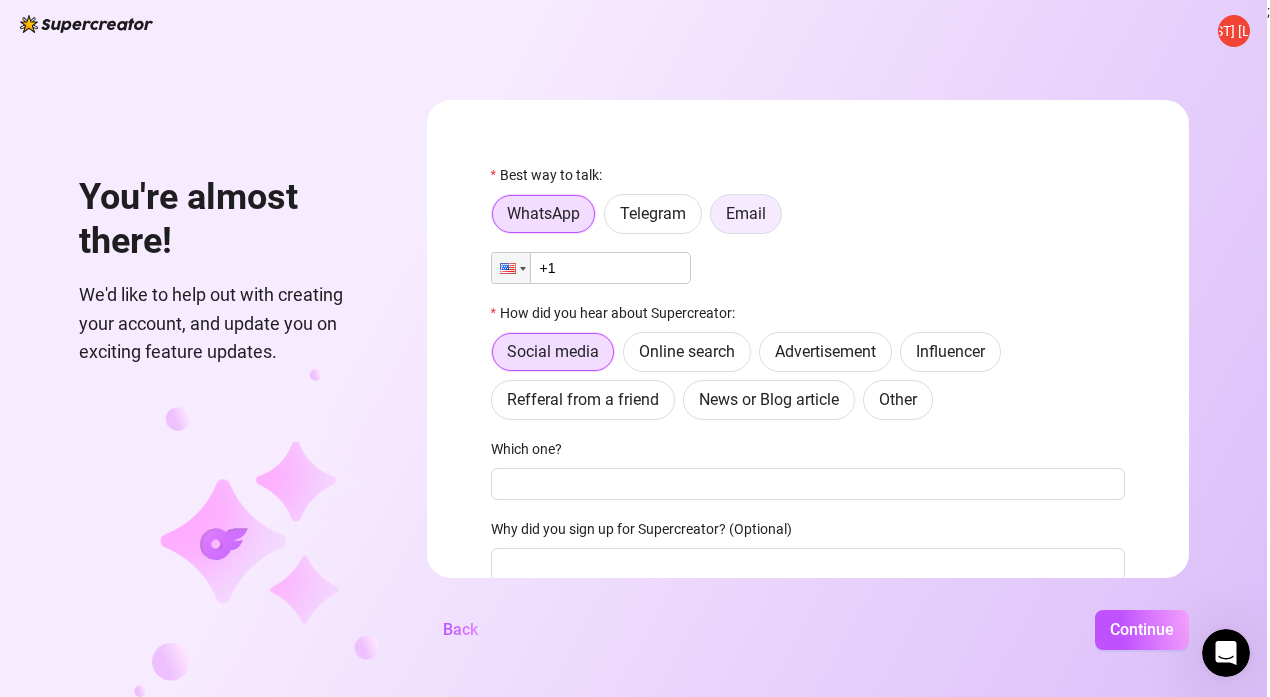 click on "Email" at bounding box center (746, 214) 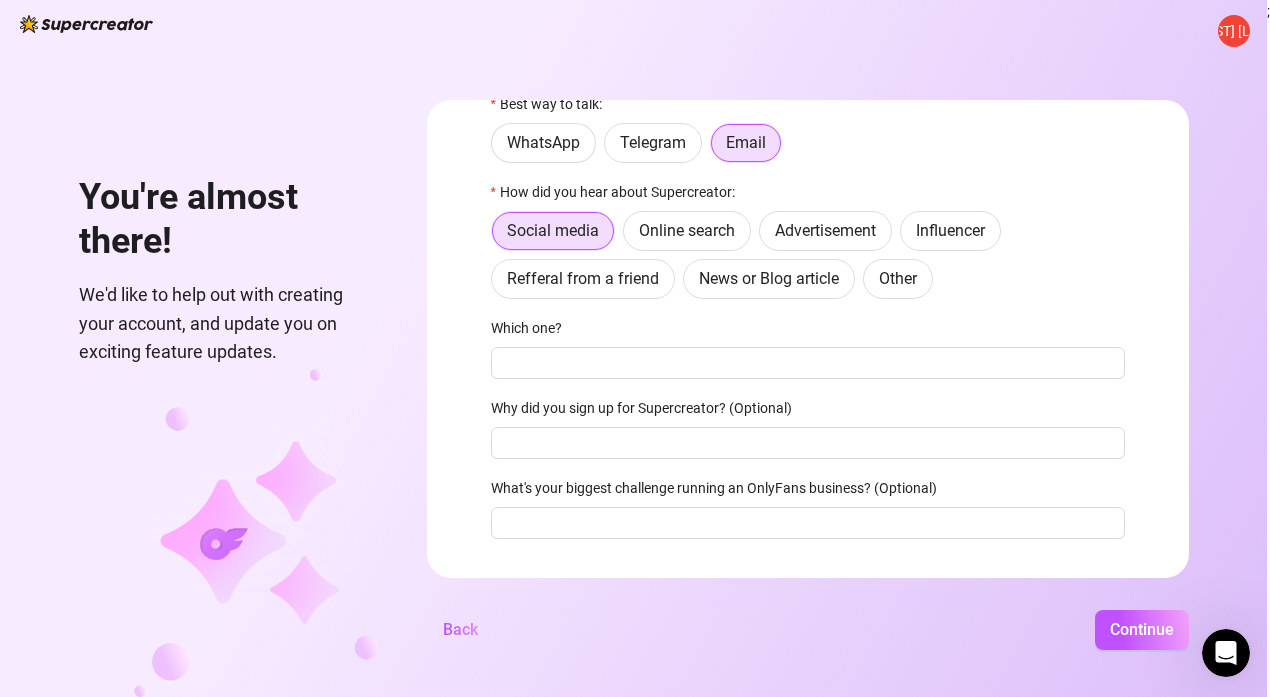 scroll, scrollTop: 79, scrollLeft: 0, axis: vertical 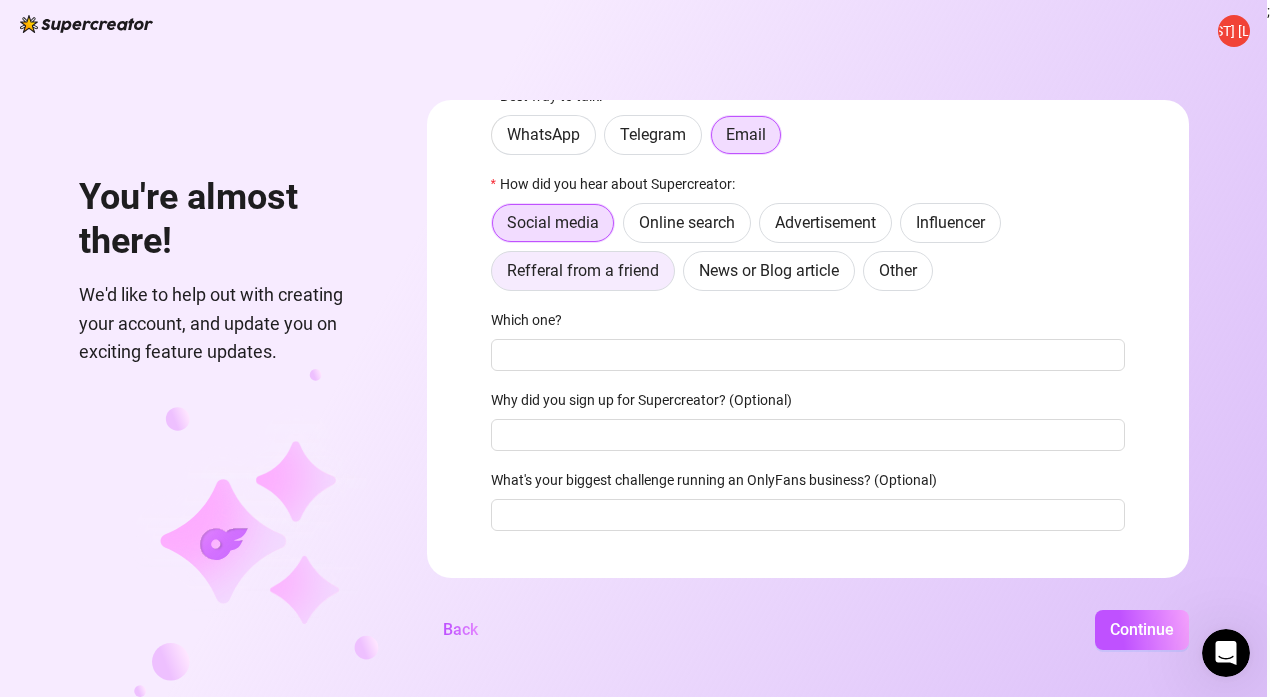 click on "Refferal from a friend" at bounding box center (583, 270) 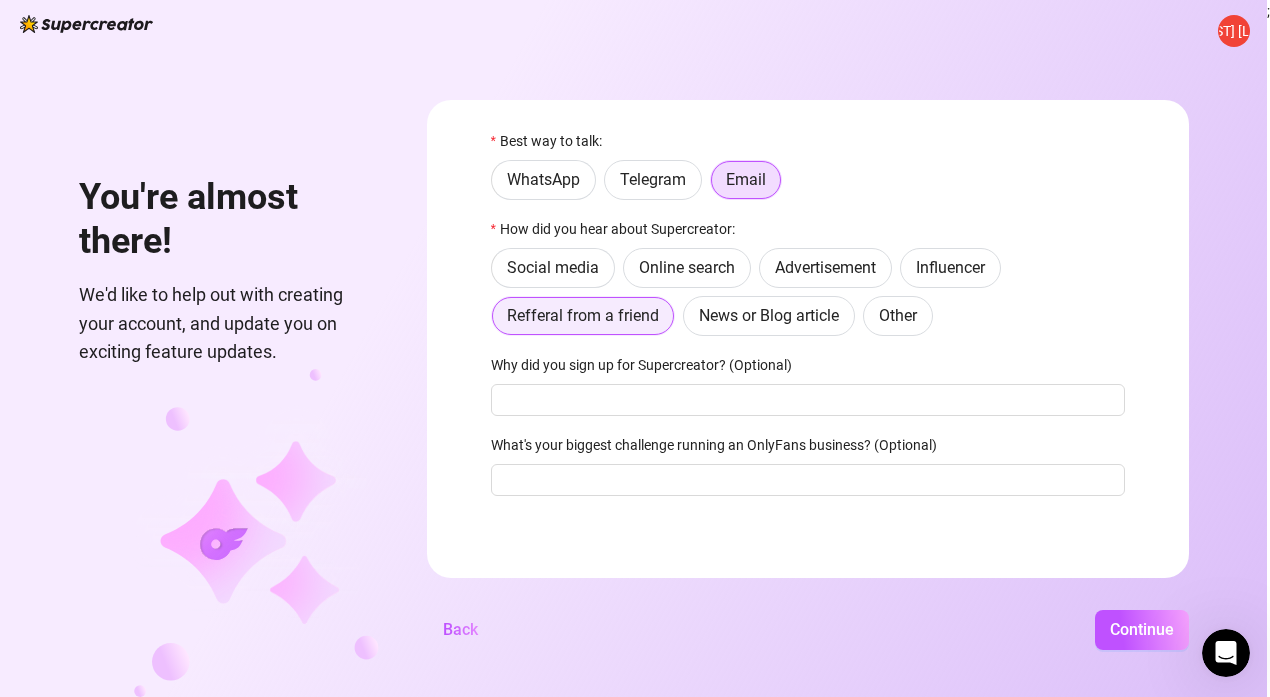 scroll, scrollTop: 35, scrollLeft: 0, axis: vertical 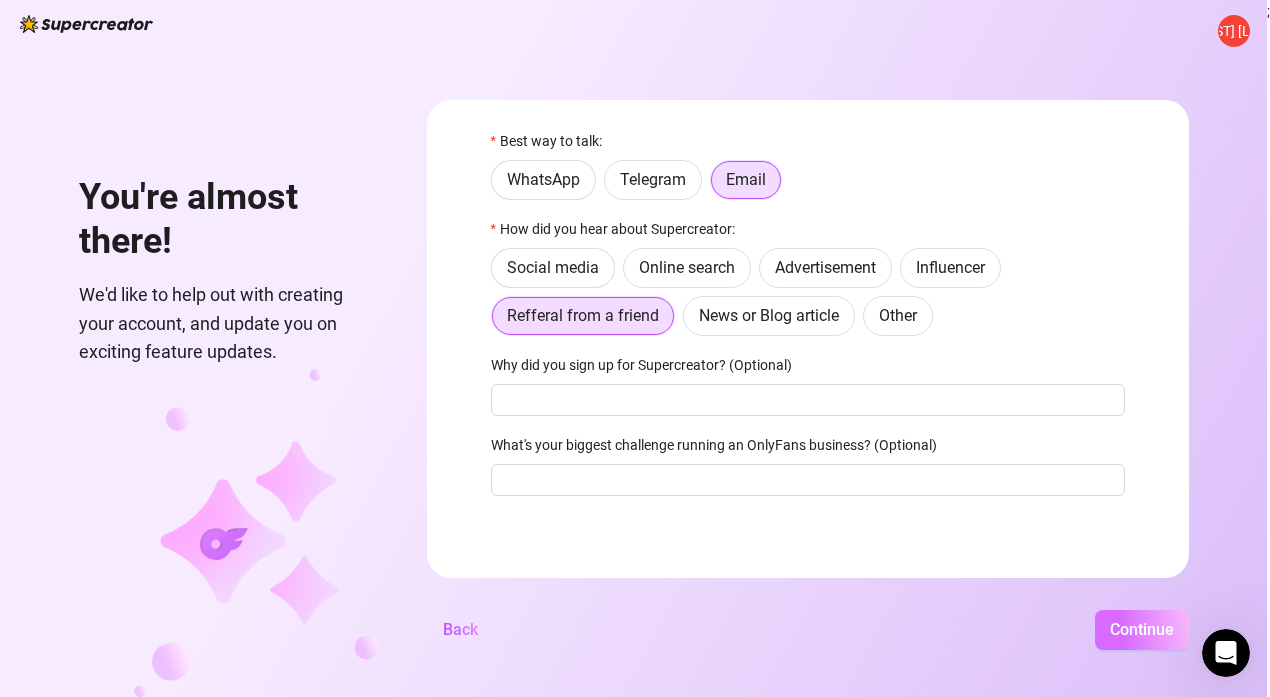 click on "Continue" at bounding box center (1142, 629) 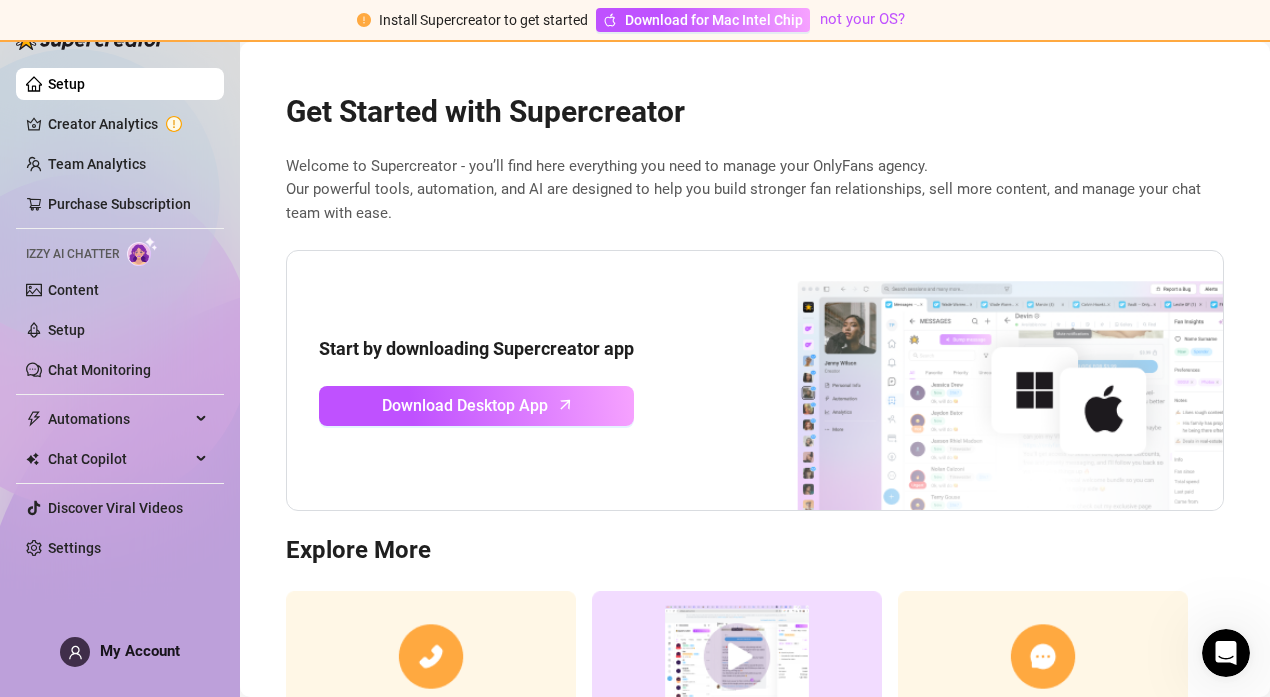 scroll, scrollTop: 0, scrollLeft: 0, axis: both 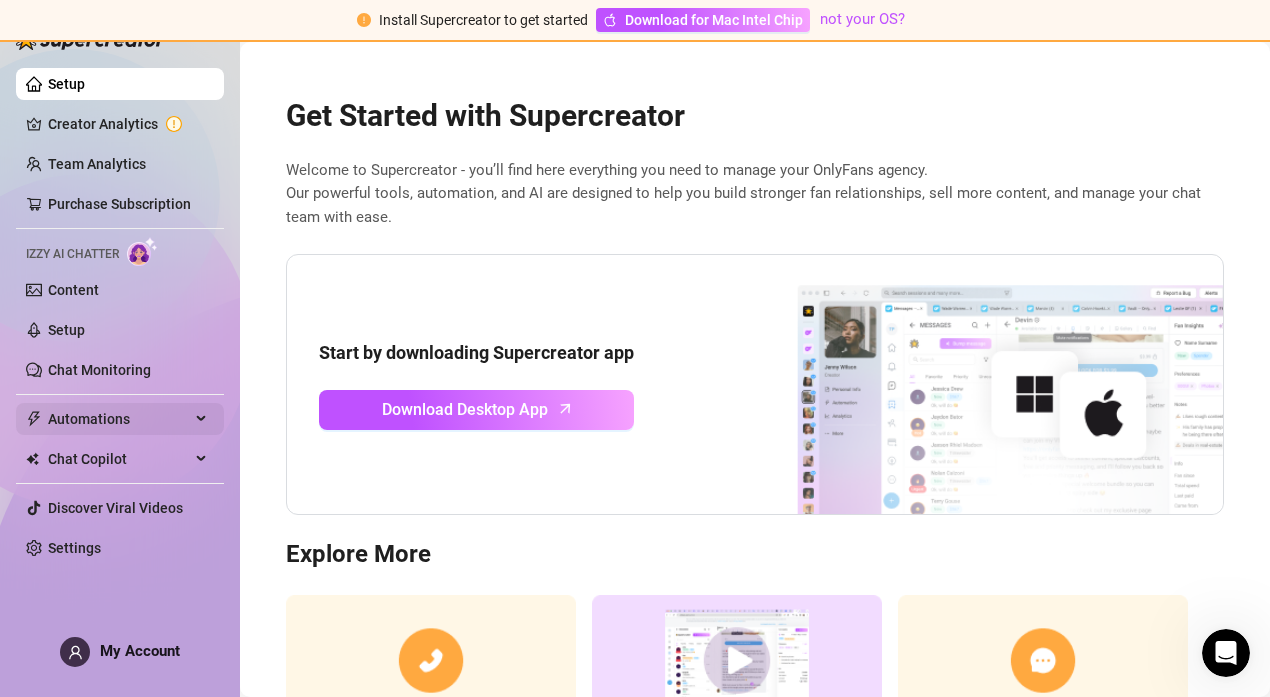 click on "Automations" at bounding box center [120, 419] 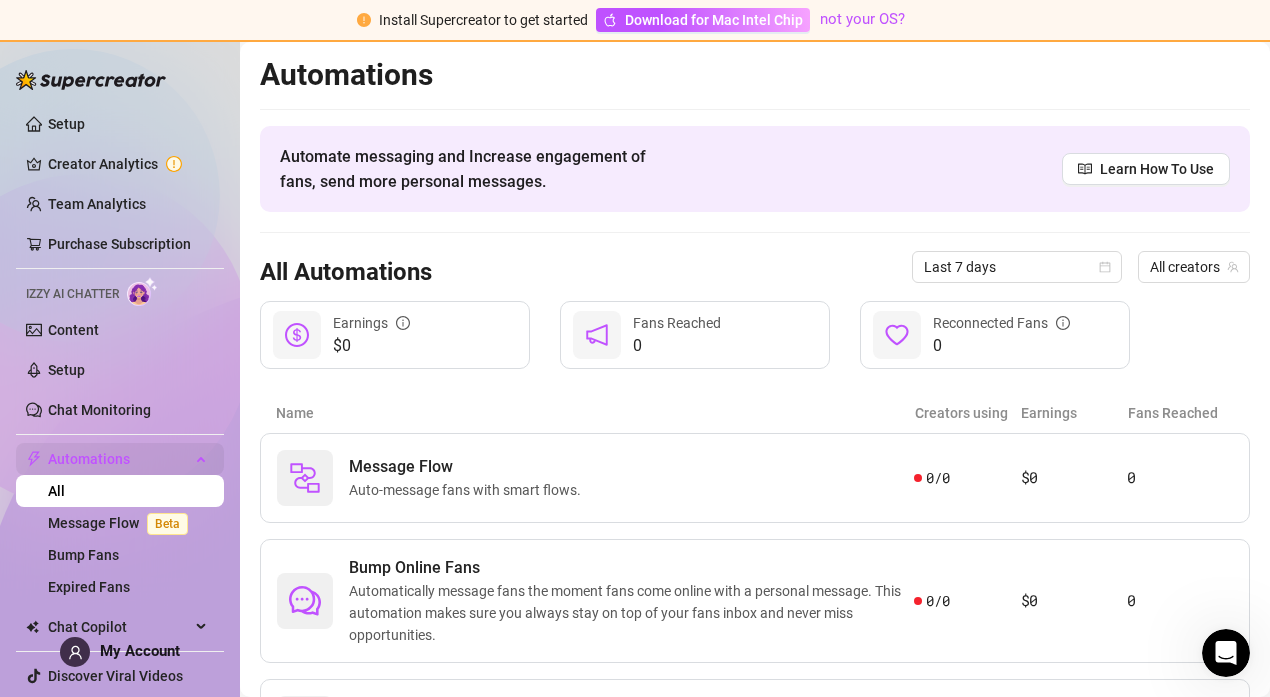 scroll, scrollTop: 43, scrollLeft: 0, axis: vertical 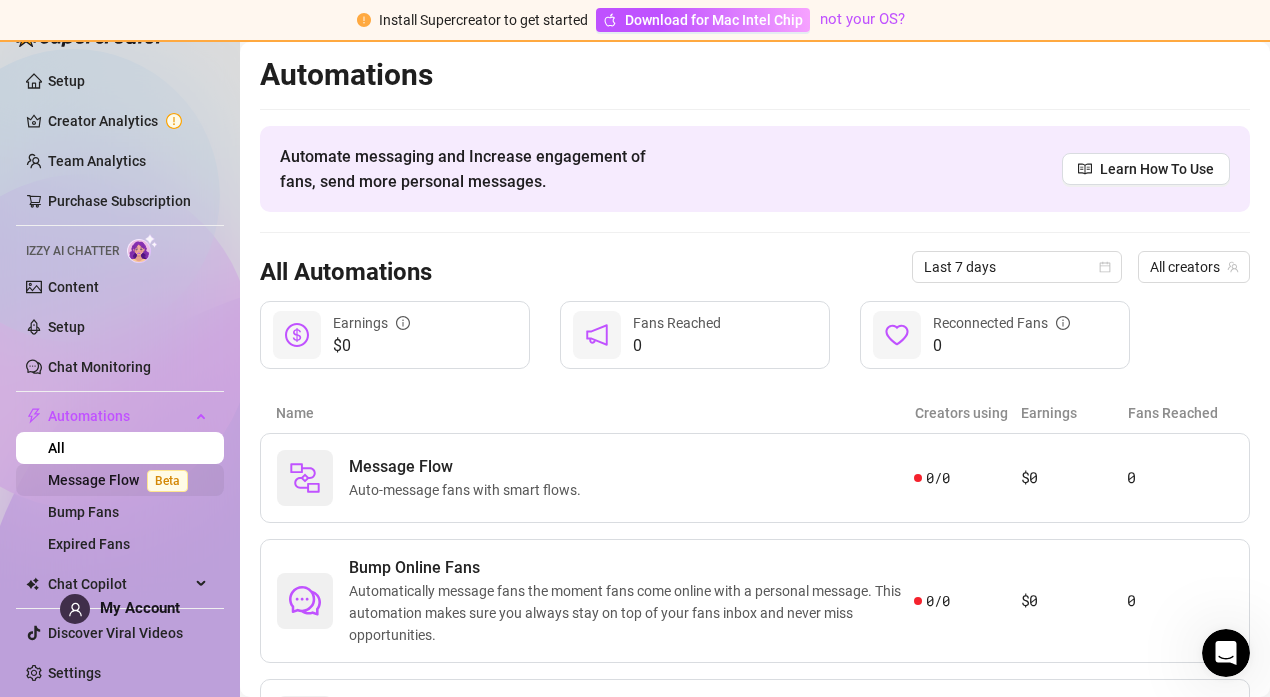 click on "Message Flow Beta" at bounding box center [122, 480] 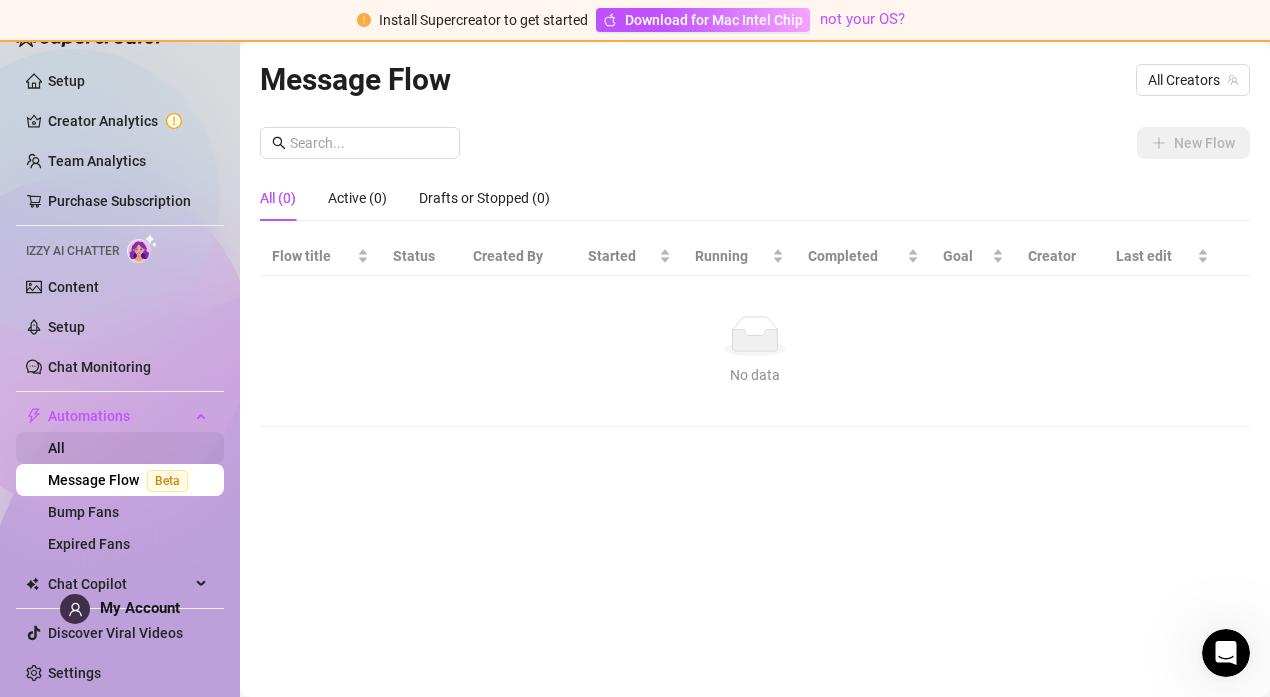 click on "All" at bounding box center [56, 448] 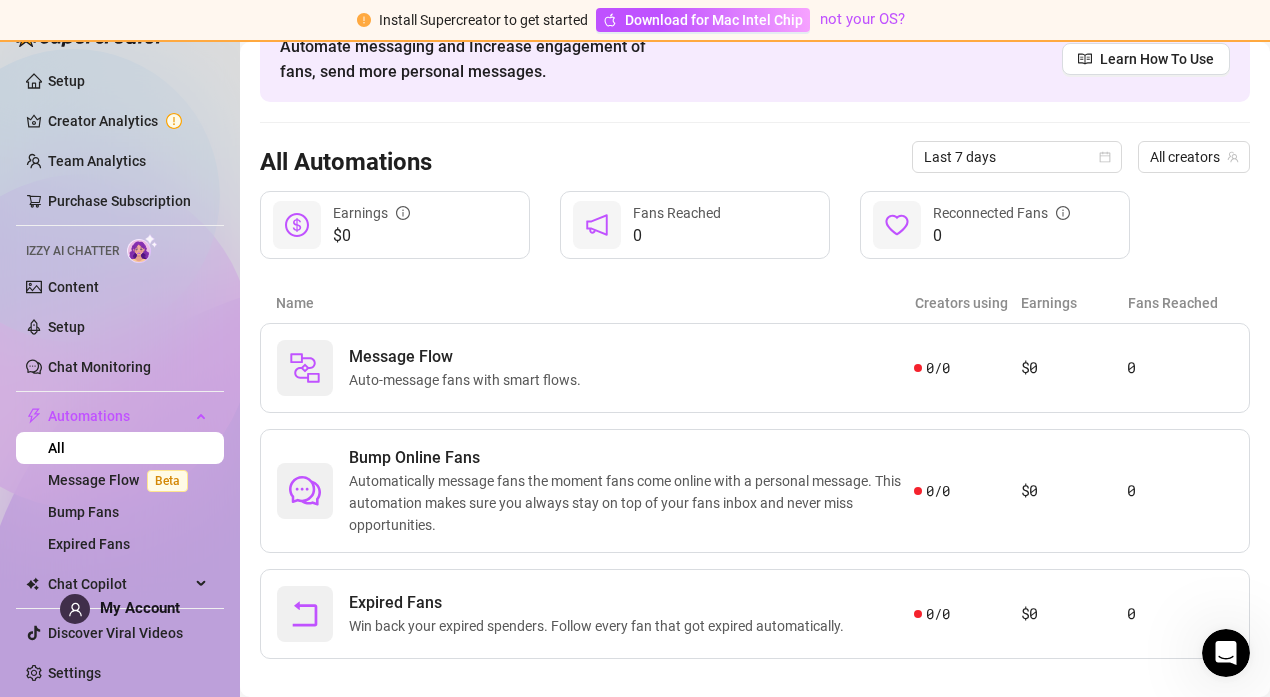 scroll, scrollTop: 132, scrollLeft: 0, axis: vertical 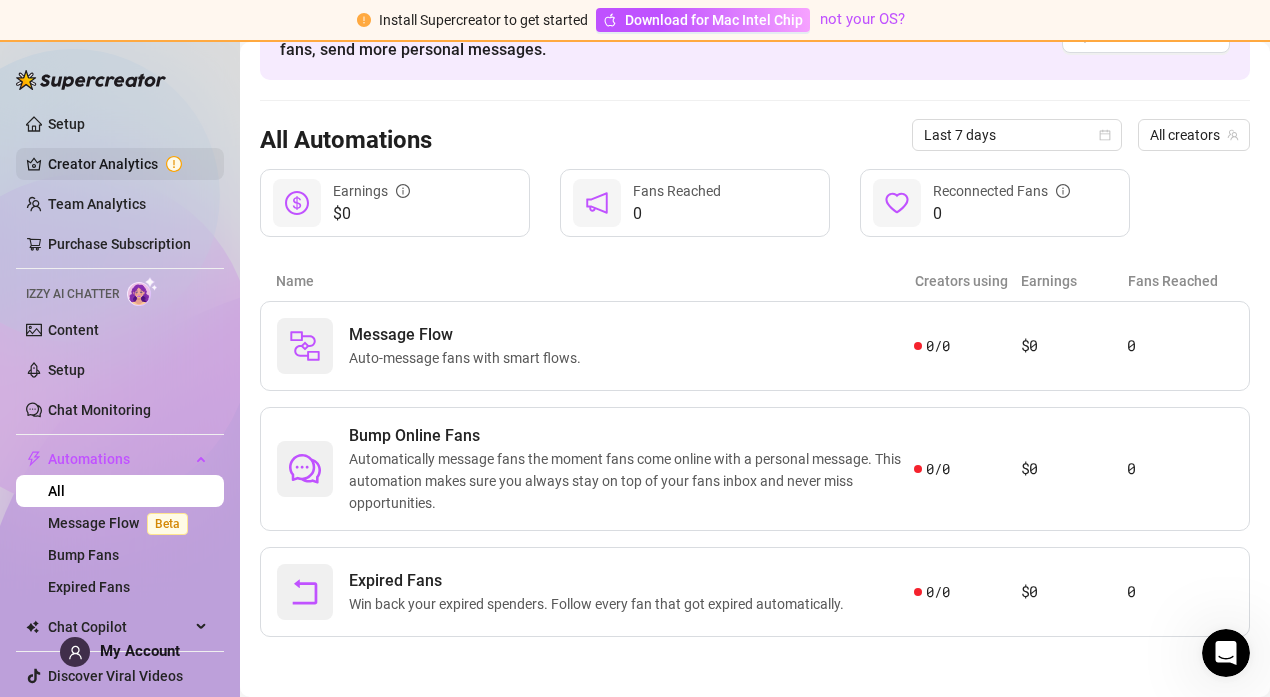 click on "Creator Analytics" at bounding box center (128, 164) 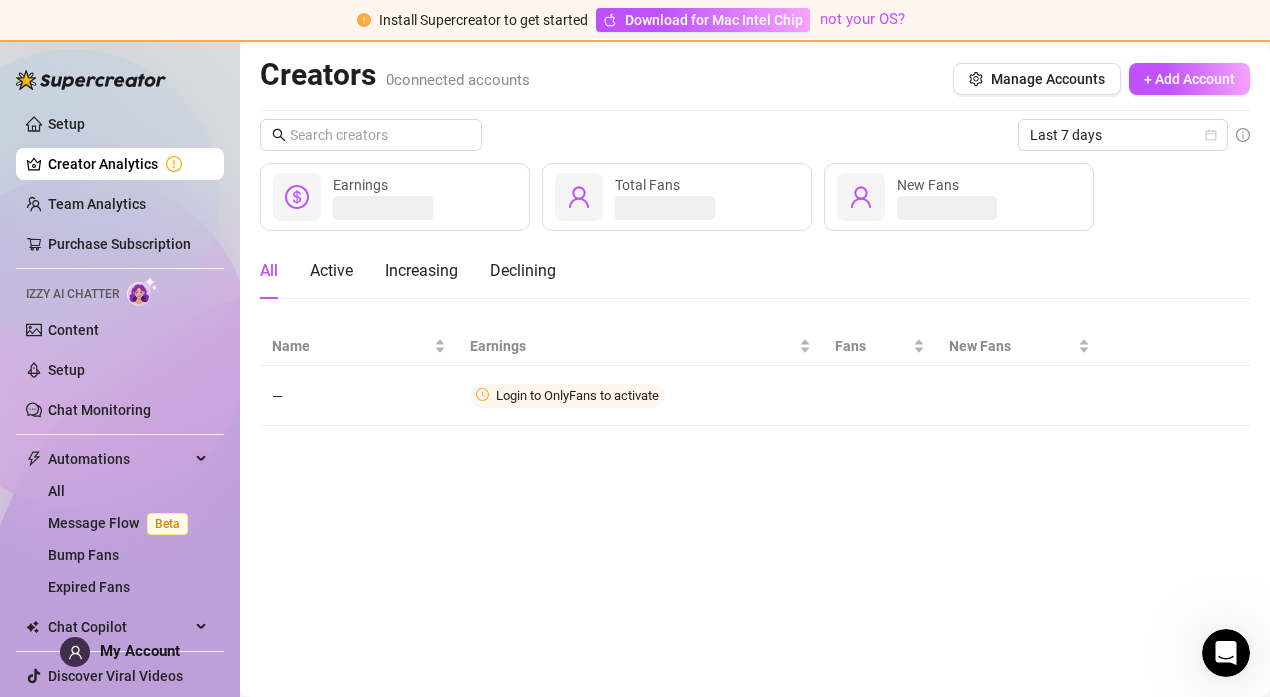 scroll, scrollTop: 0, scrollLeft: 0, axis: both 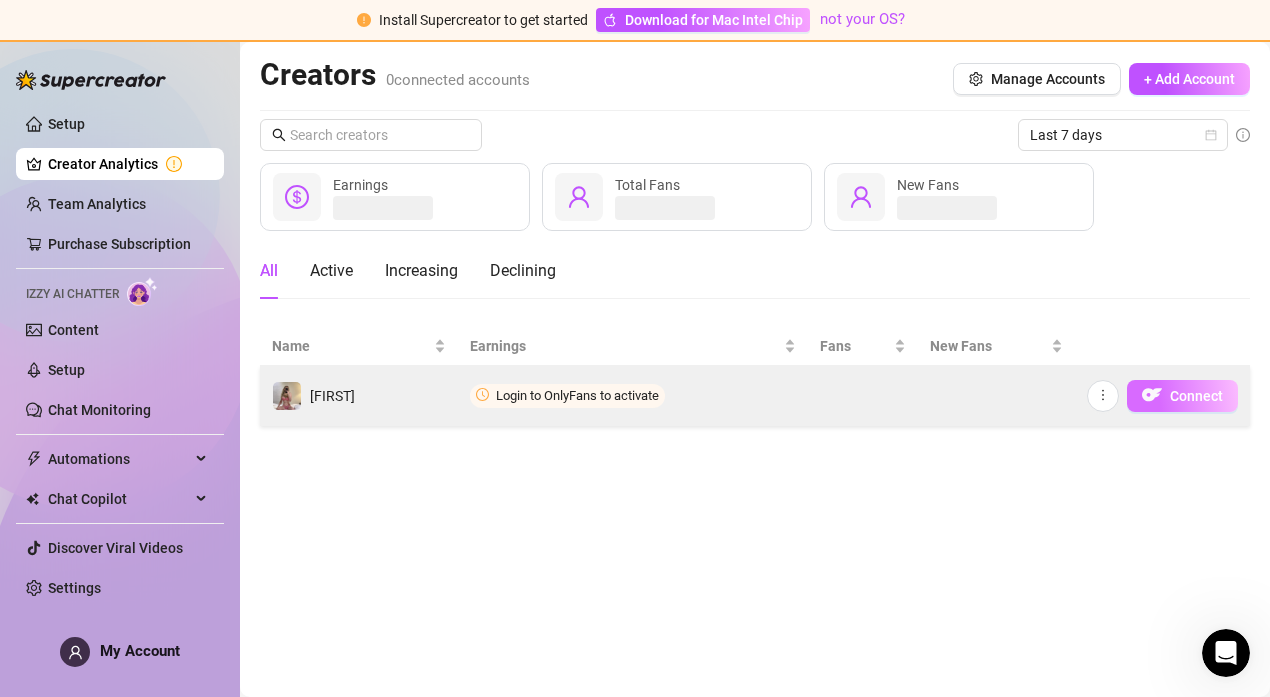 click on "Connect" at bounding box center (1196, 396) 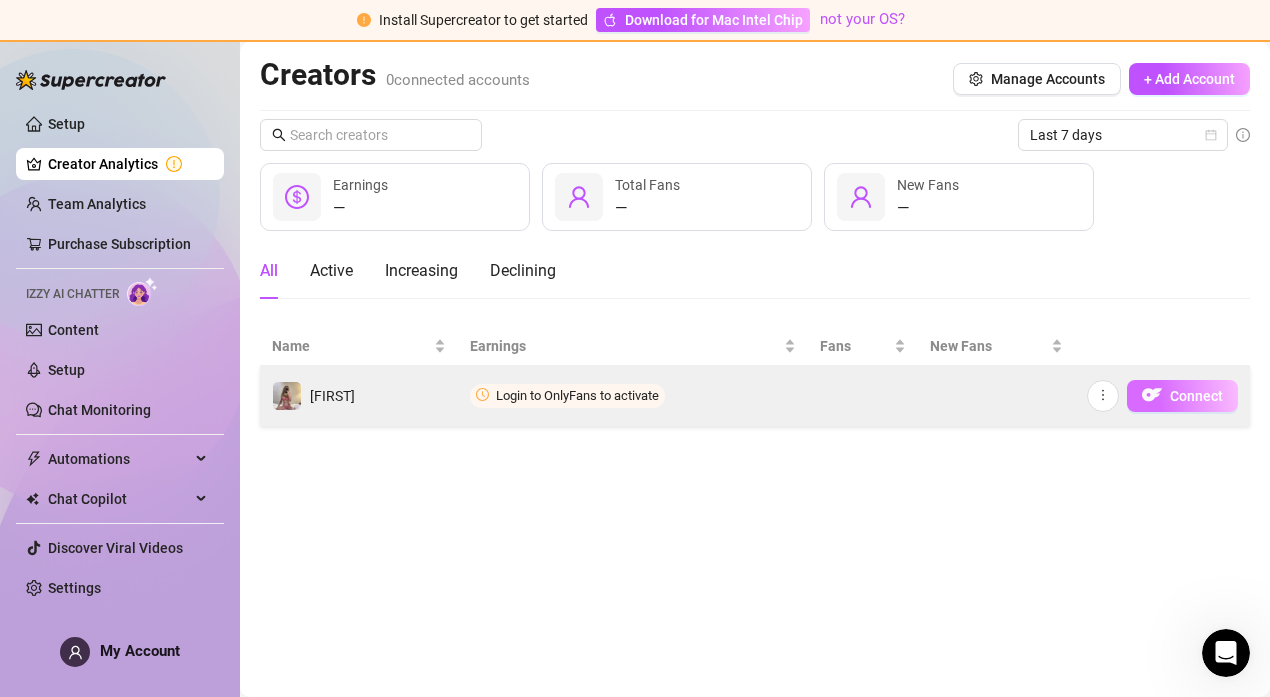 click on "Connect" at bounding box center [1182, 396] 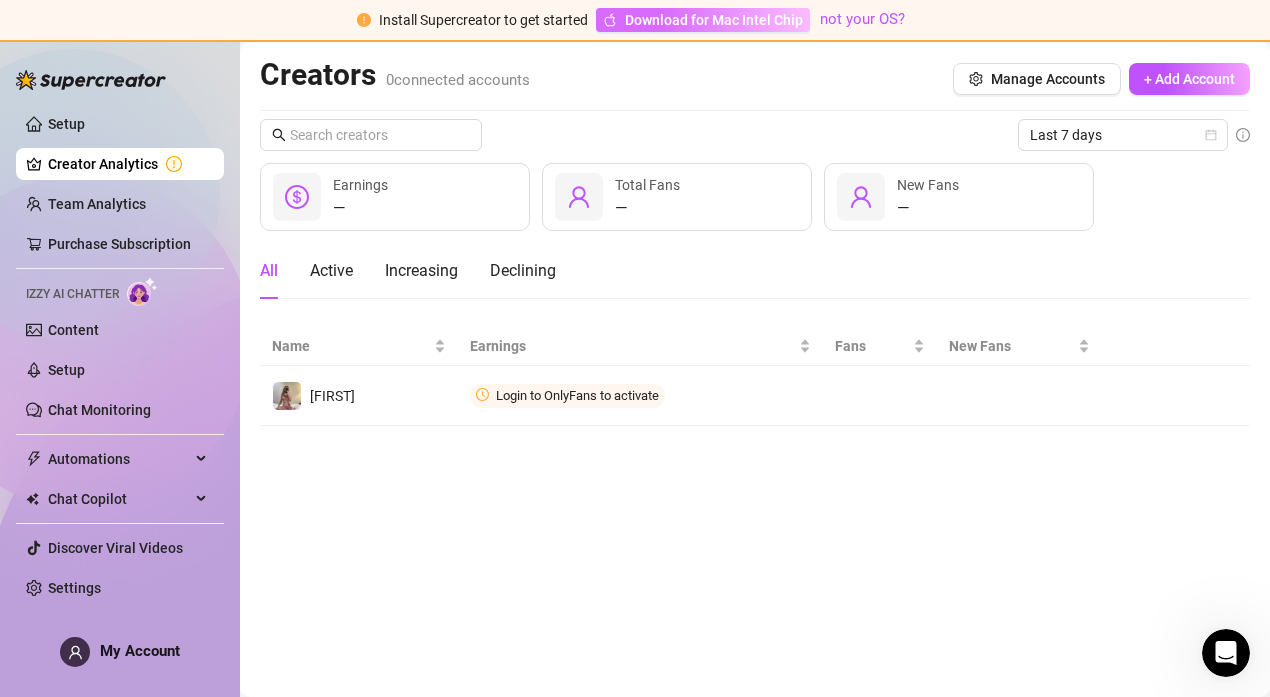 click on "Download for Mac Intel Chip" at bounding box center (714, 20) 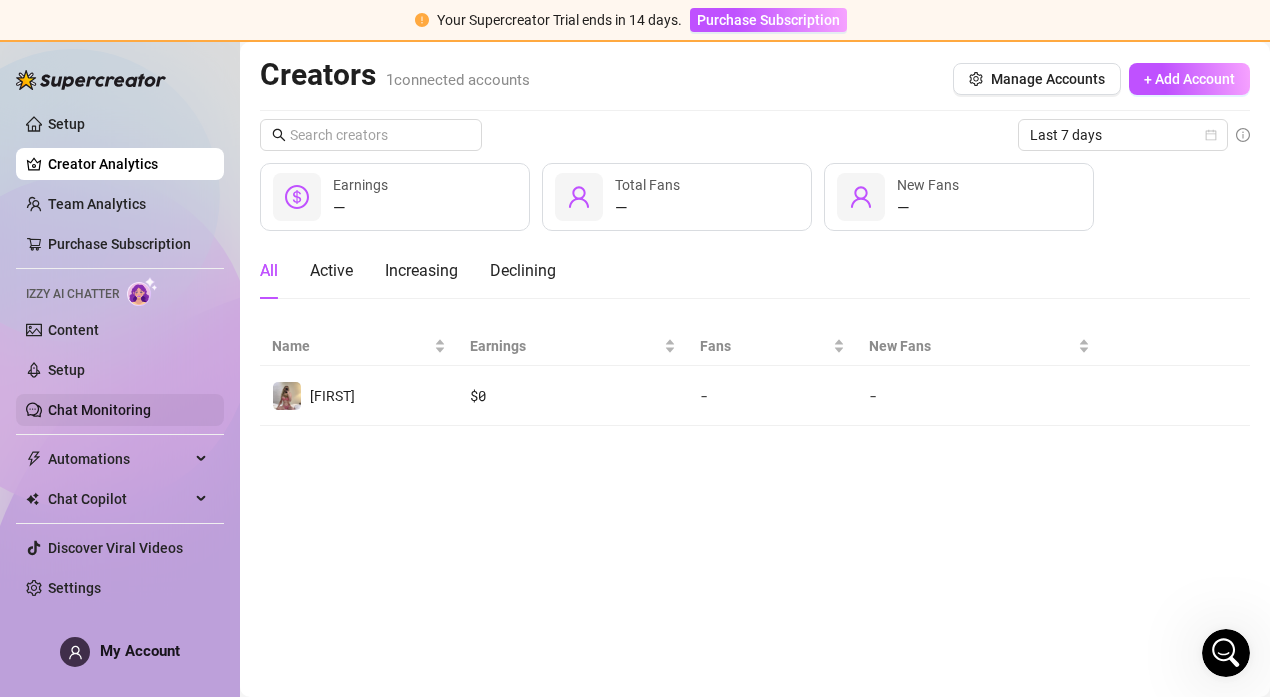 click on "Chat Monitoring" at bounding box center (99, 410) 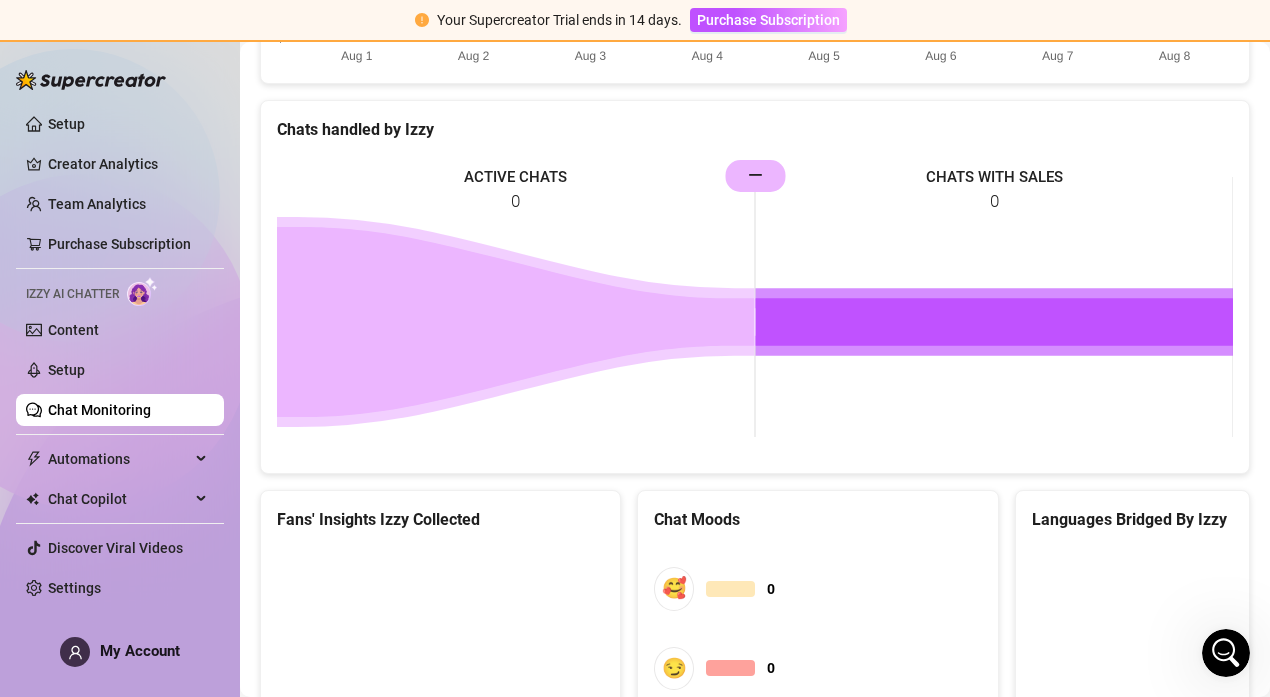 scroll, scrollTop: 1144, scrollLeft: 0, axis: vertical 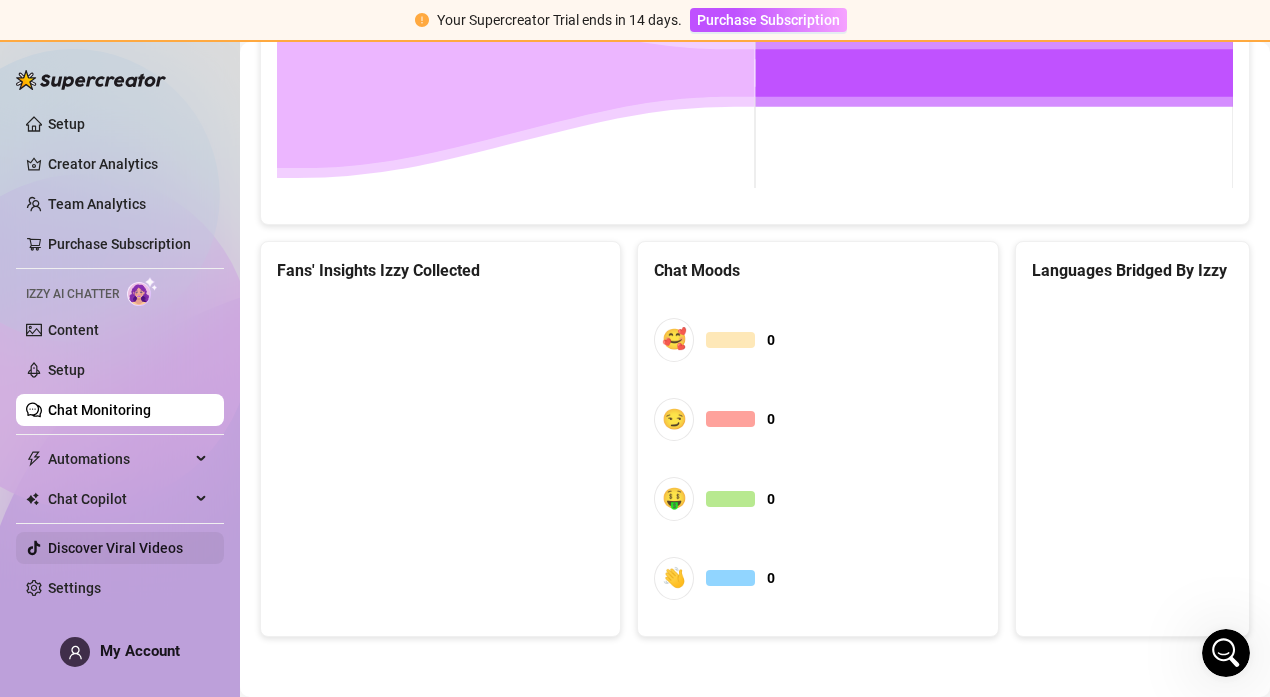 click on "Discover Viral Videos" at bounding box center (115, 548) 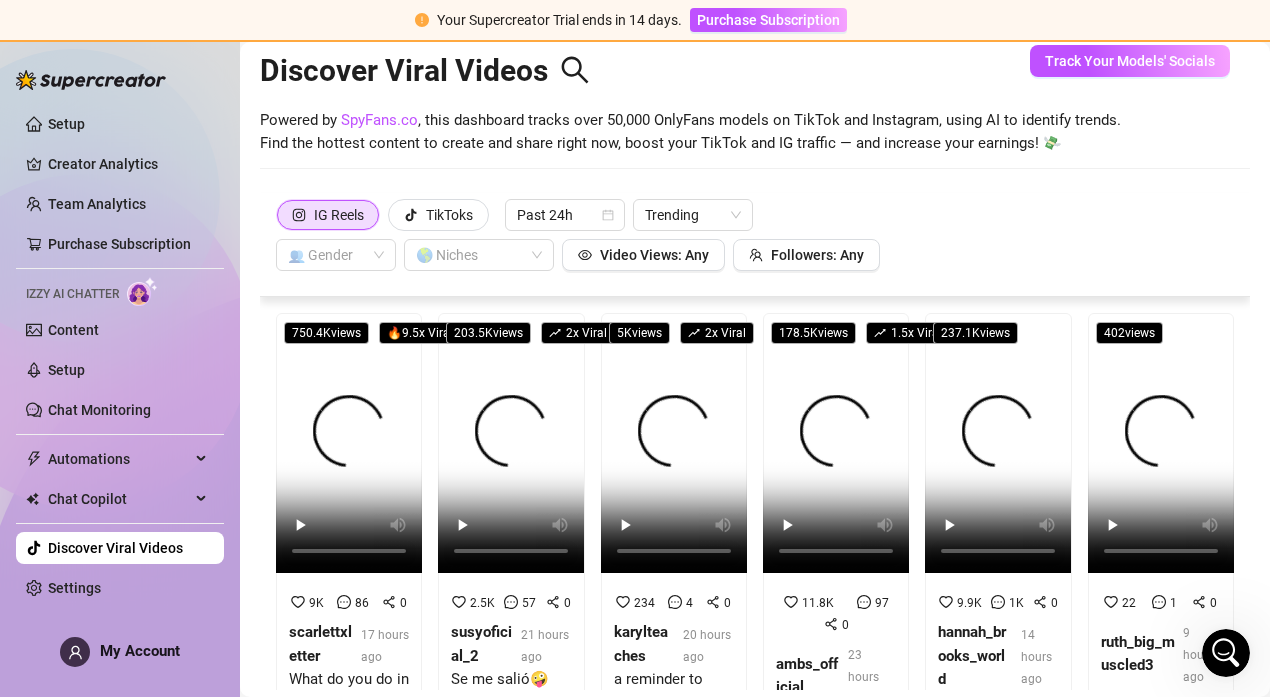 scroll, scrollTop: 0, scrollLeft: 0, axis: both 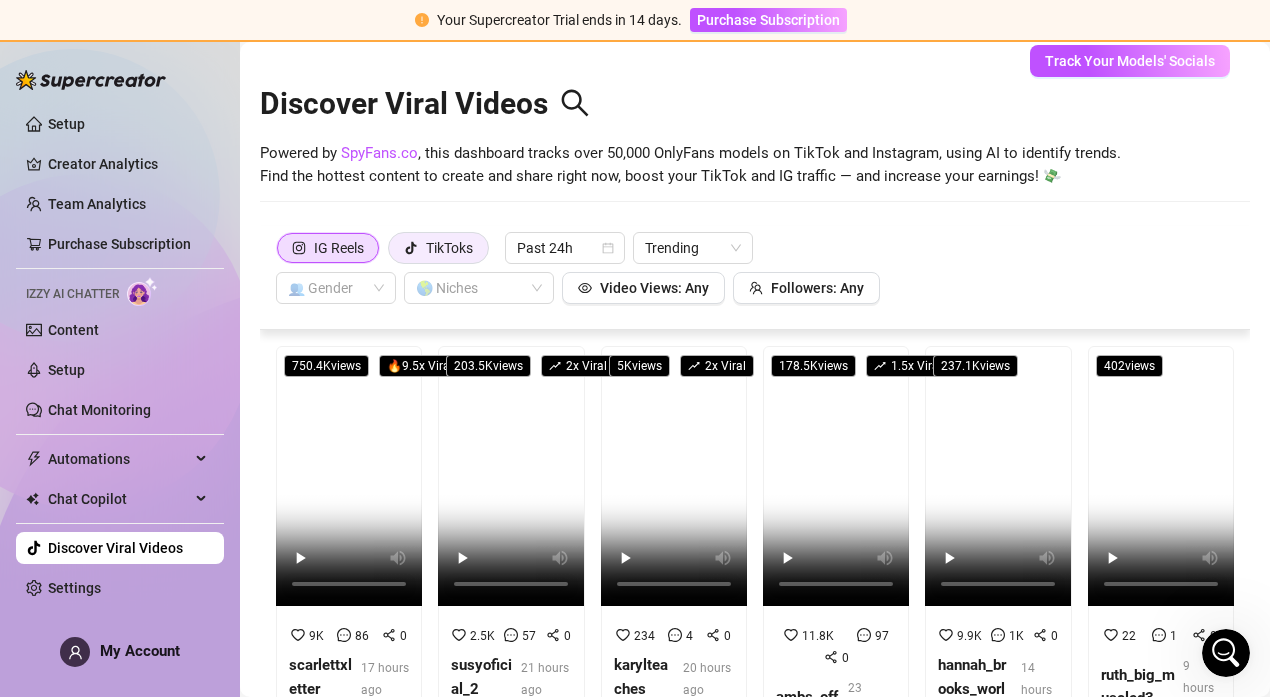 click on "TikToks" at bounding box center (438, 248) 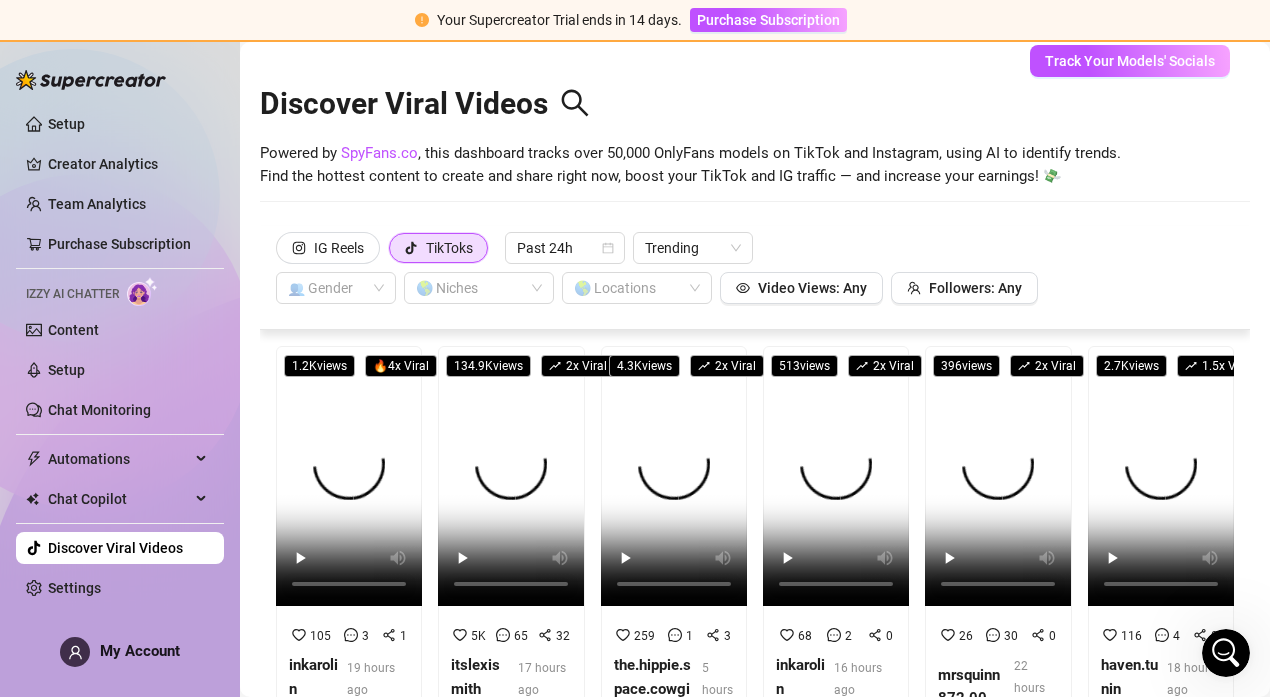 scroll, scrollTop: 86, scrollLeft: 0, axis: vertical 